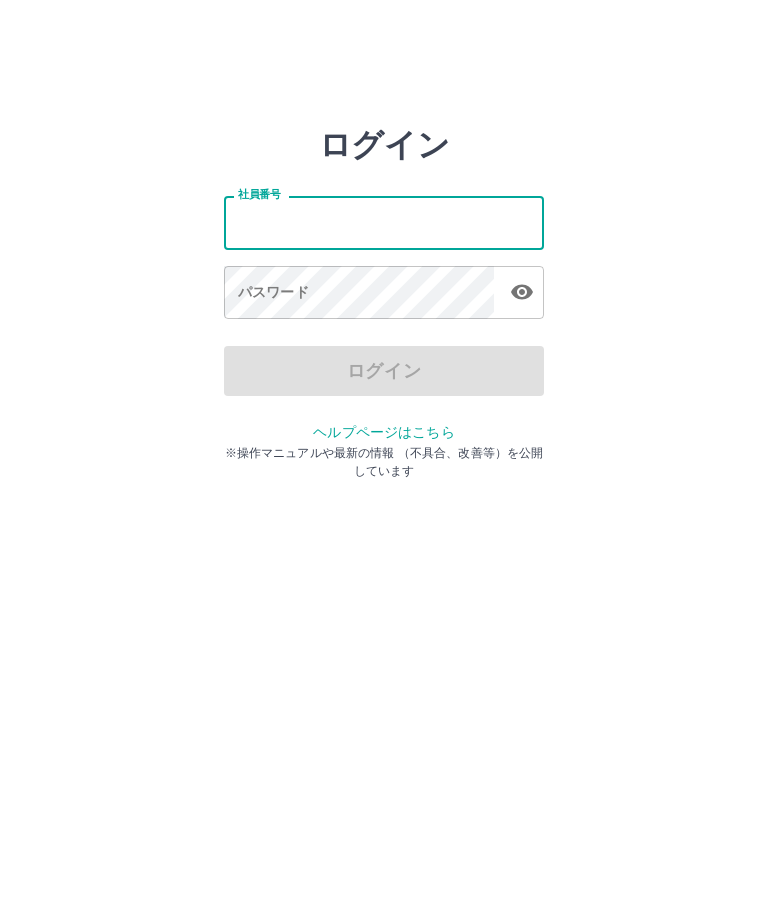 scroll, scrollTop: 0, scrollLeft: 0, axis: both 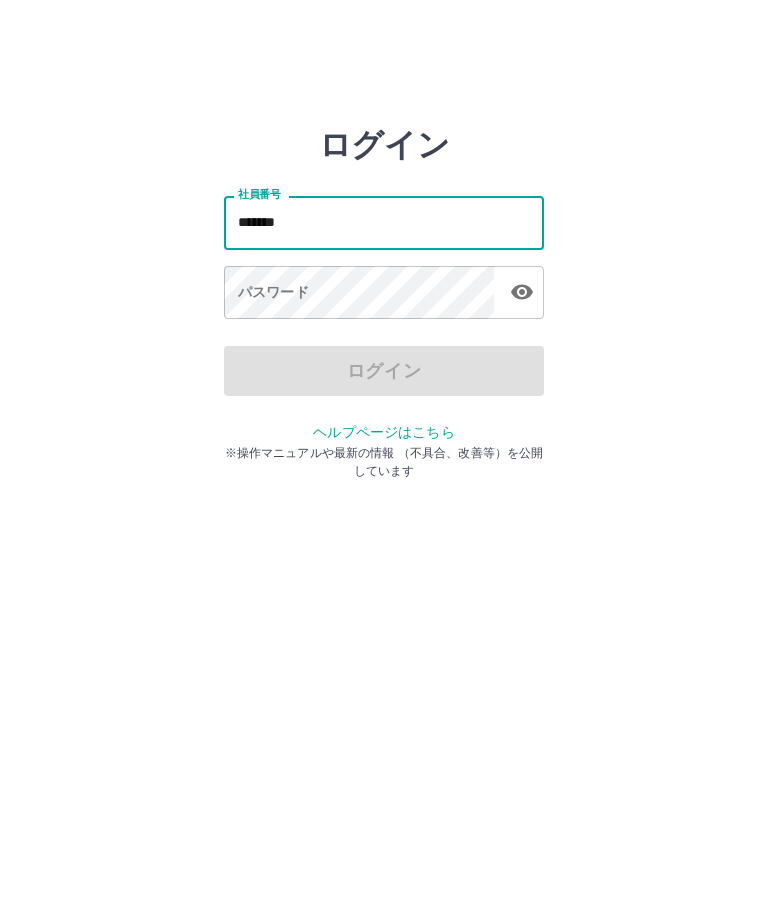 type on "*******" 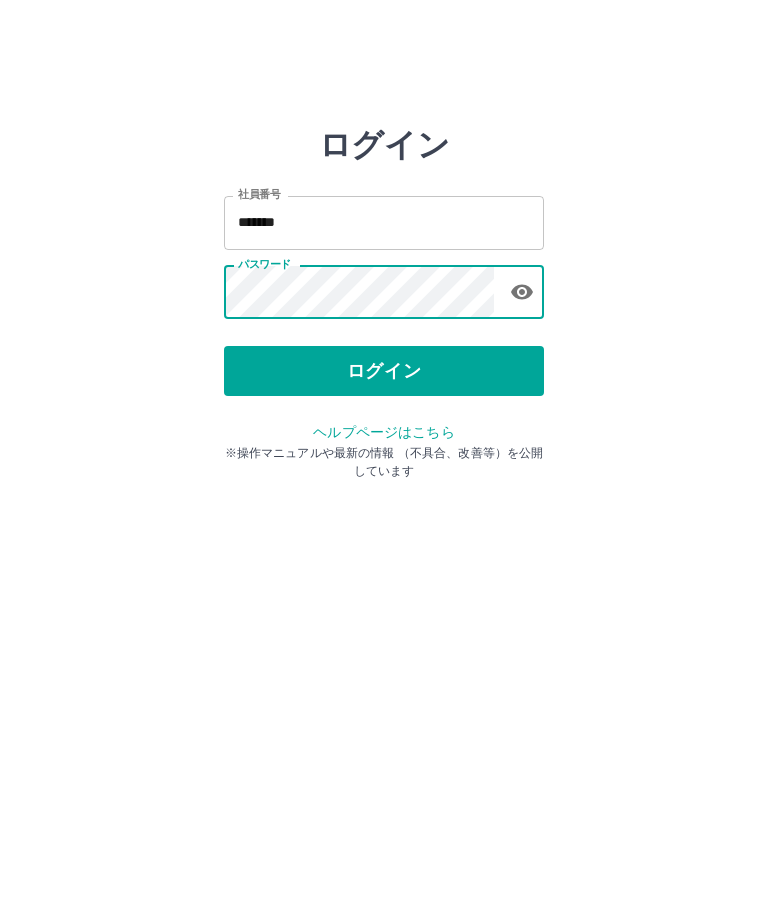 click on "ログイン" at bounding box center (384, 371) 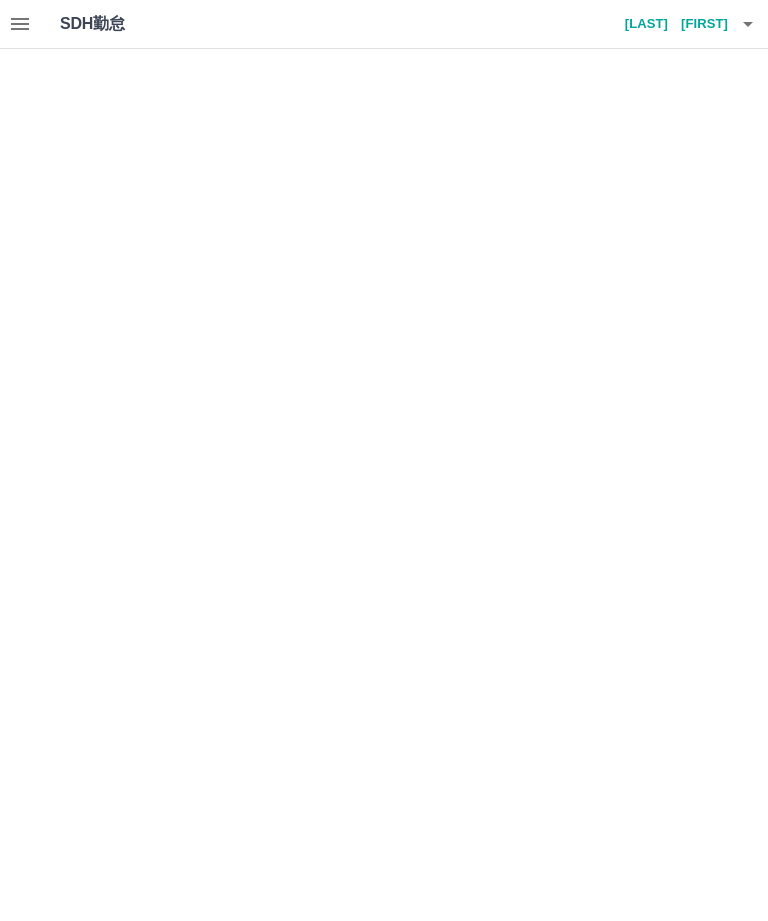 scroll, scrollTop: 0, scrollLeft: 0, axis: both 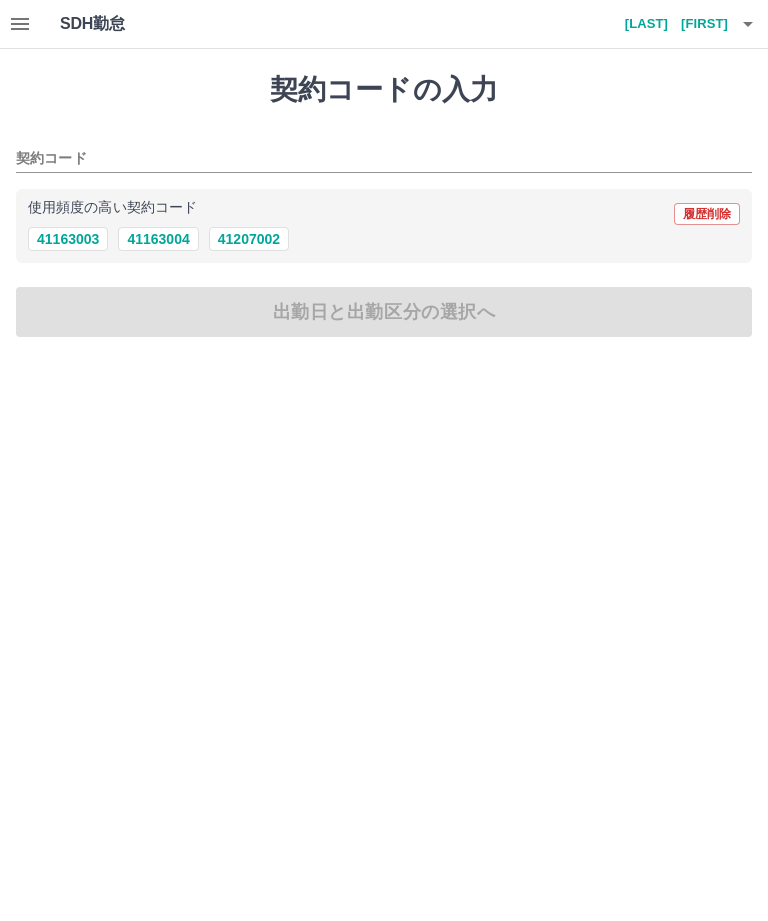 click on "41207002" at bounding box center (249, 239) 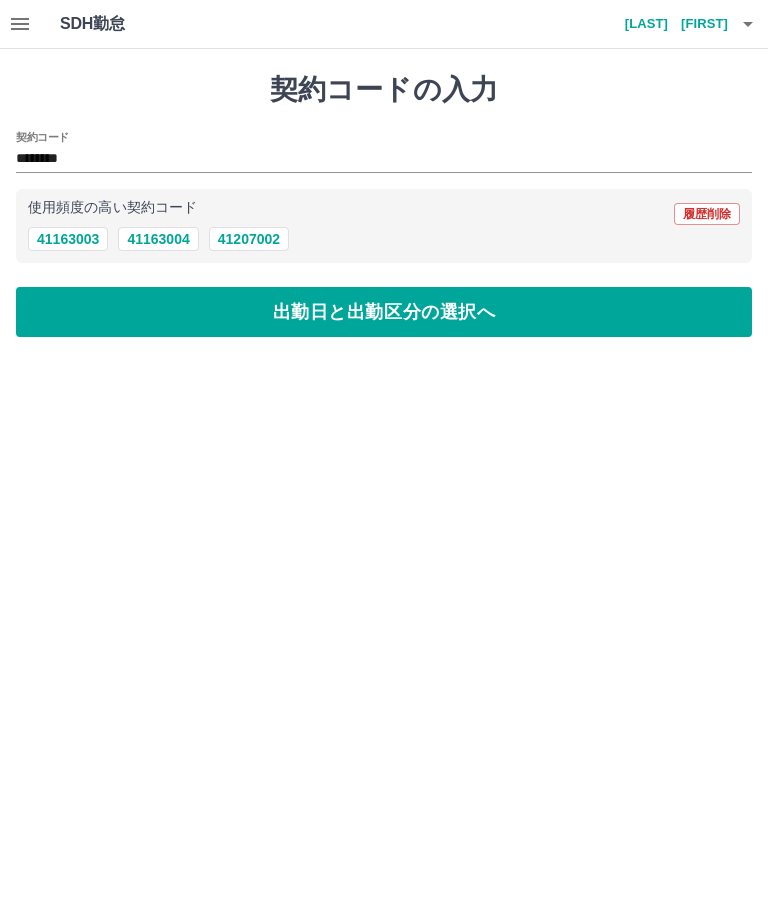 click on "出勤日と出勤区分の選択へ" at bounding box center (384, 312) 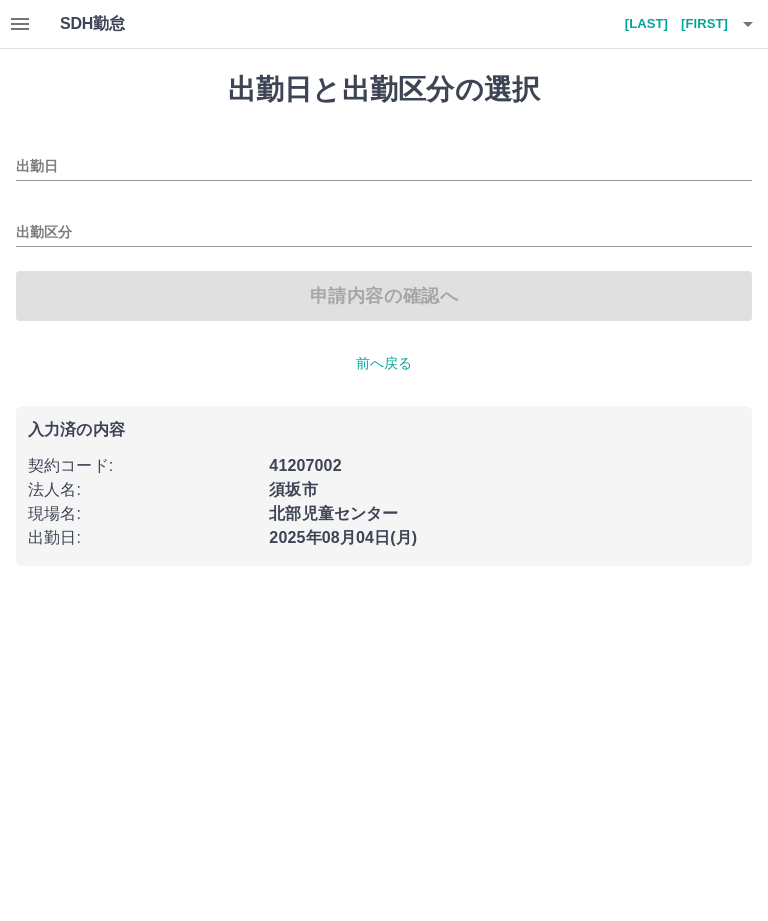 type on "**********" 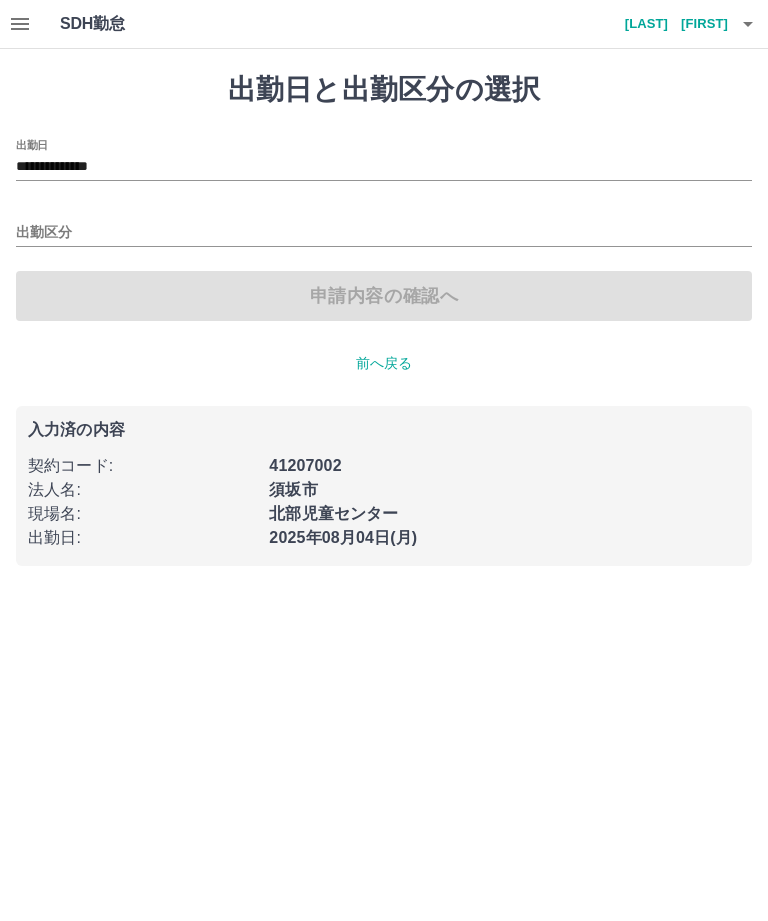 click on "出勤区分" at bounding box center (384, 233) 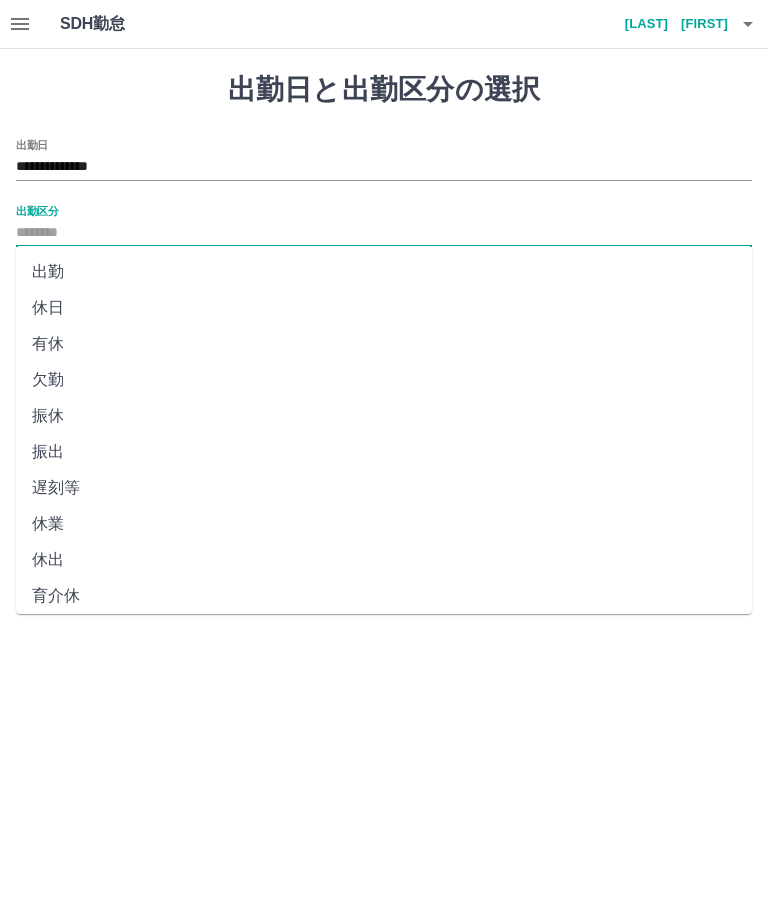 click on "出勤" at bounding box center [384, 272] 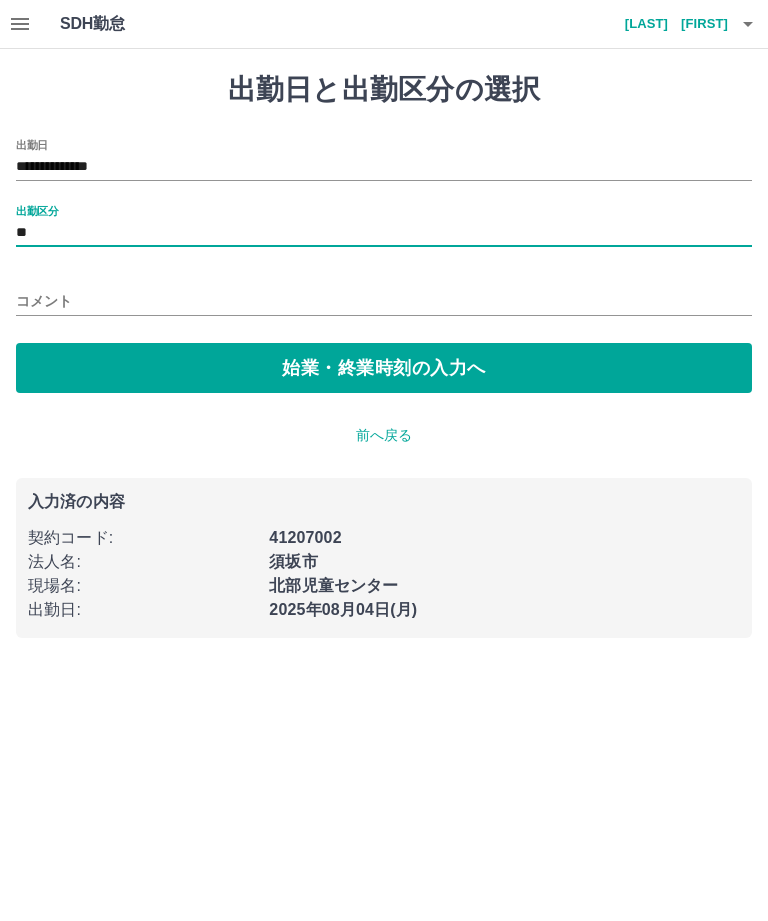 click on "始業・終業時刻の入力へ" at bounding box center (384, 368) 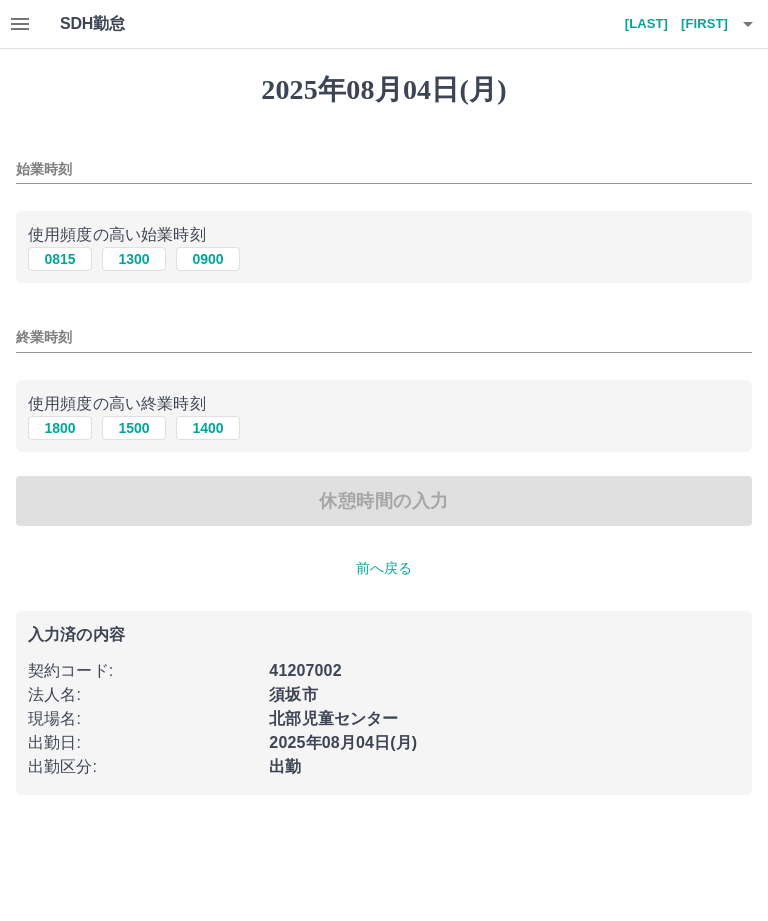 click on "始業時刻" at bounding box center [384, 169] 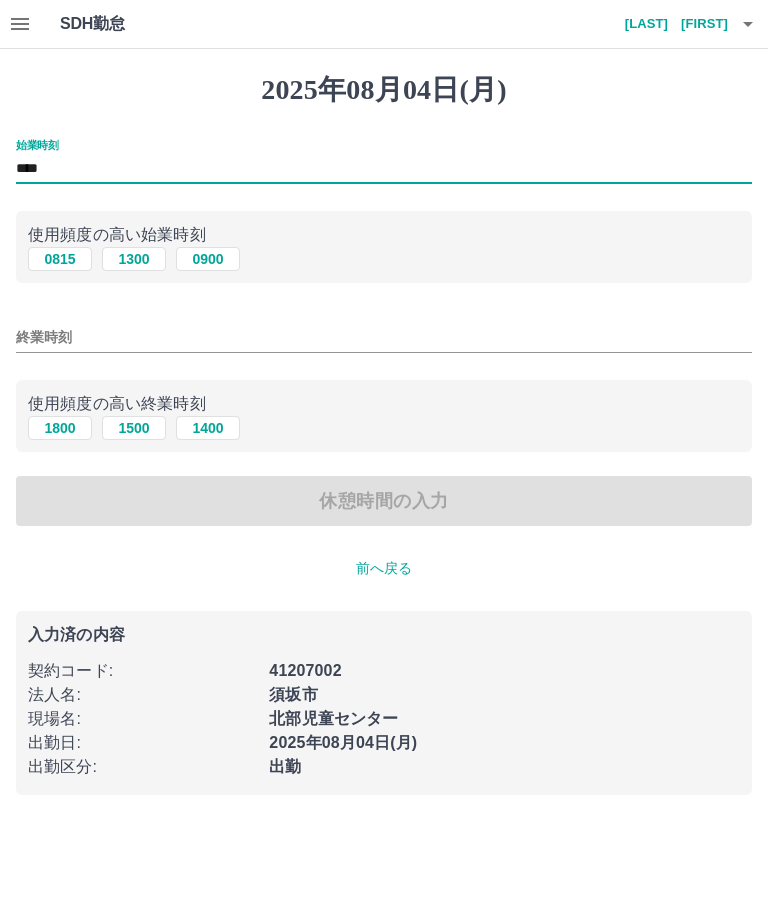 type on "****" 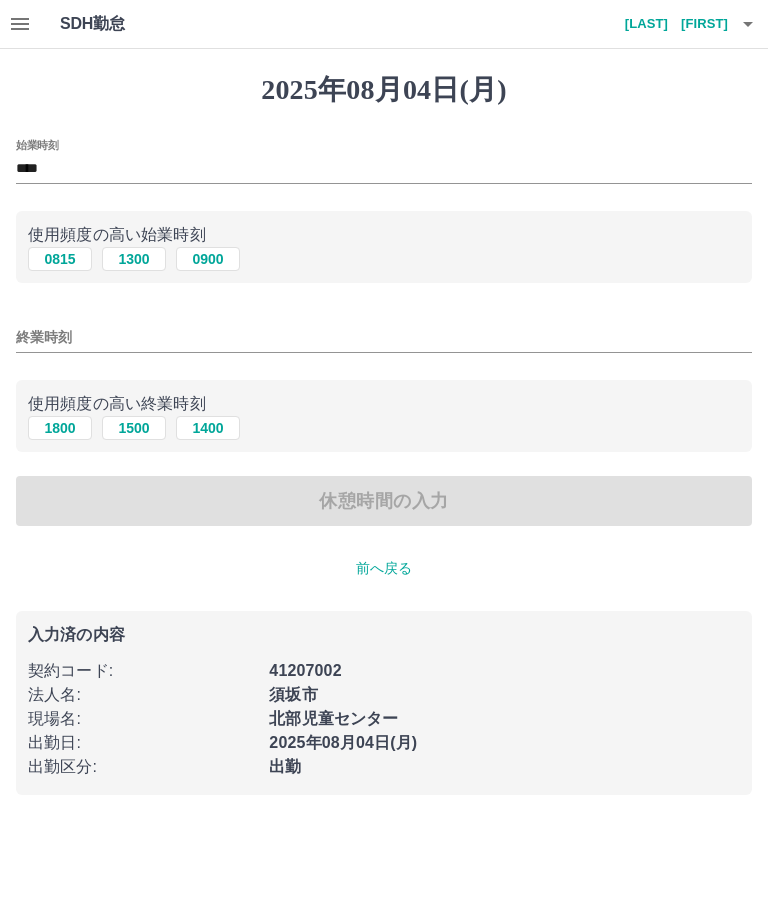 click on "[YEAR]年[MONTH]月[DAY]日(月) 始業時刻 **** 使用頻度の高い始業時刻 0815 1300 0900 終業時刻 使用頻度の高い終業時刻 1800 1500 1400 休憩時間の入力 前へ戻る 入力済の内容 契約コード : 41207002 法人名 : [CITY] 様 現場名 : 北部児童センター 出勤日 : [YEAR]年[MONTH]月[DAY]日(月) 出勤区分 : 出勤" at bounding box center (384, 434) 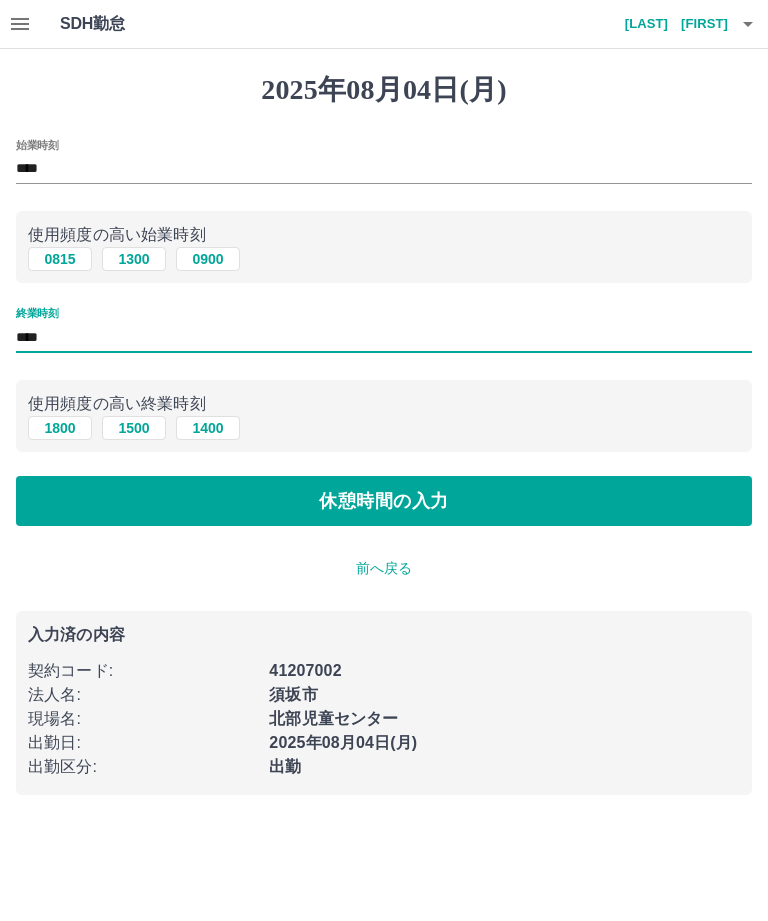 type on "****" 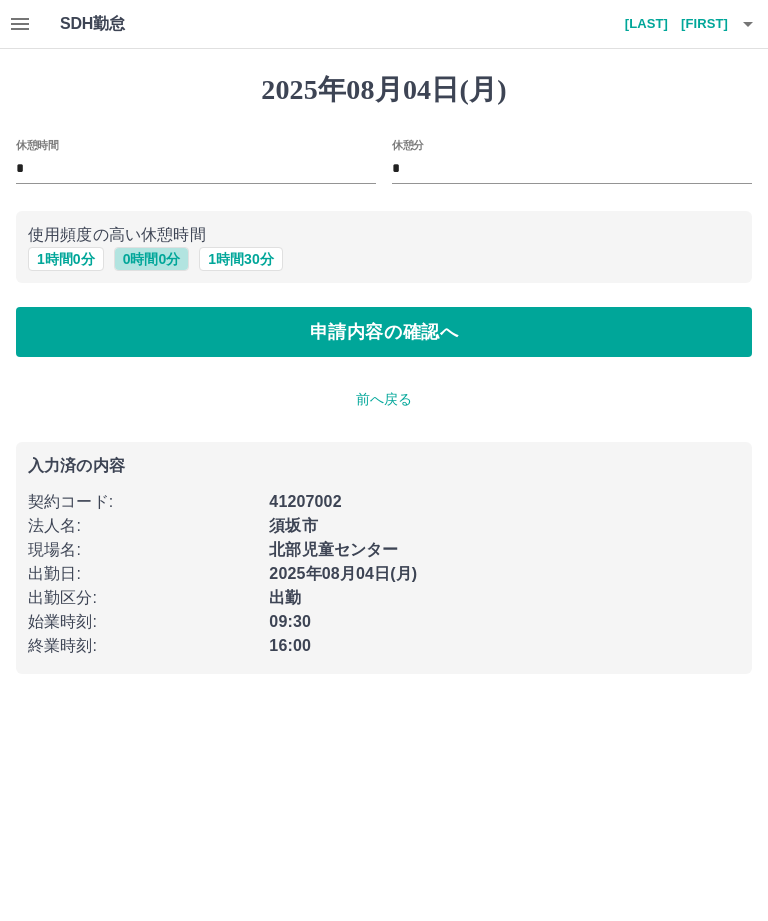 click on "0 時間 0 分" at bounding box center (152, 259) 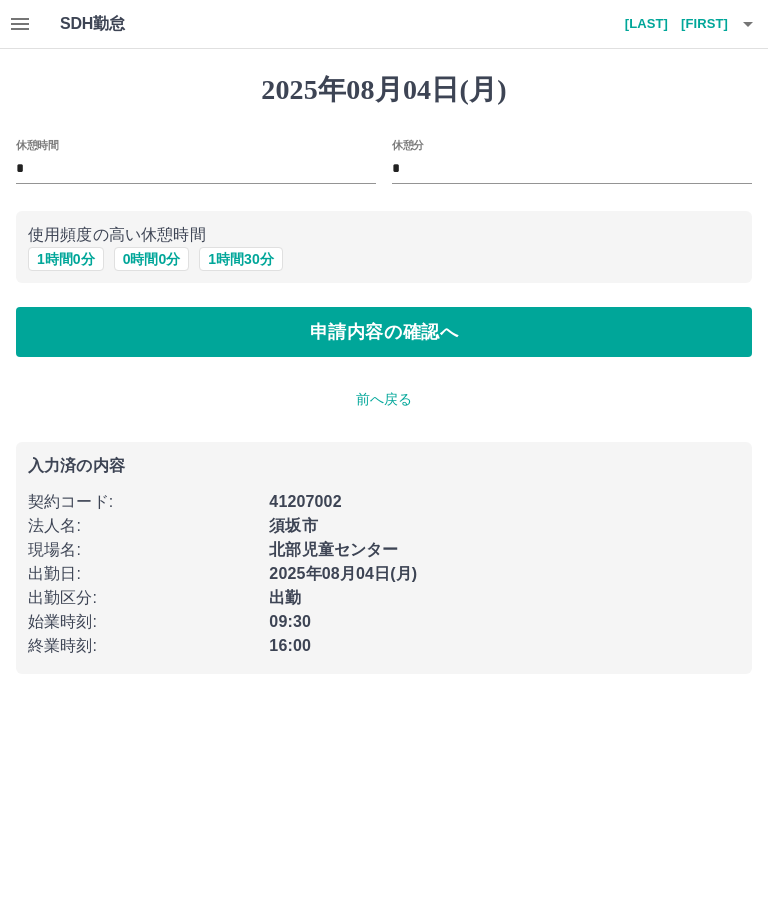 click on "申請内容の確認へ" at bounding box center (384, 332) 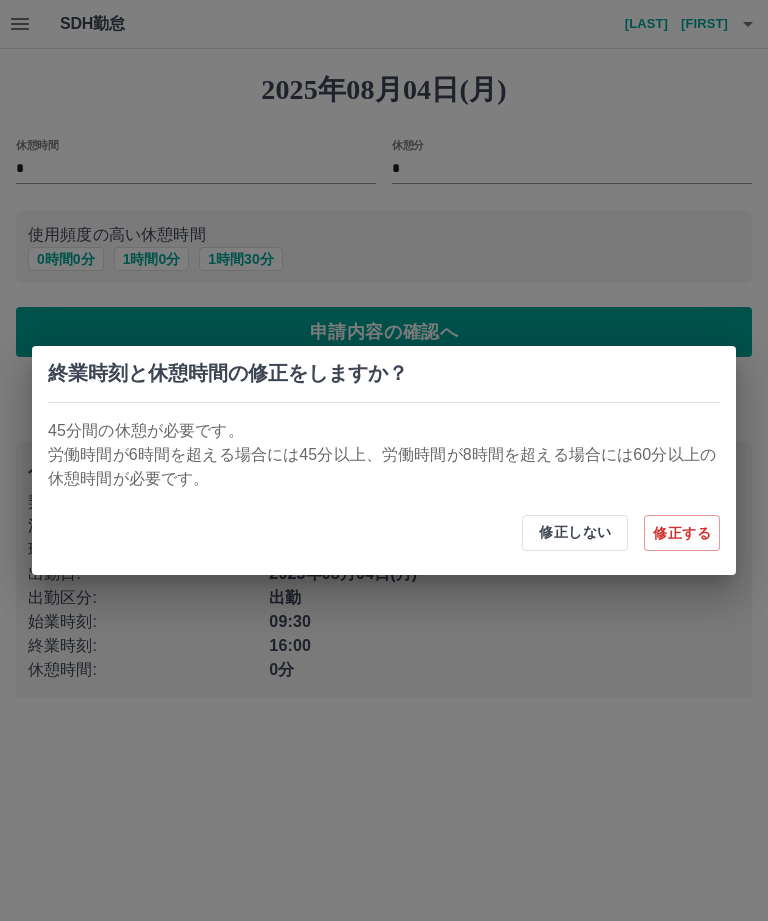 click on "修正する" at bounding box center [682, 533] 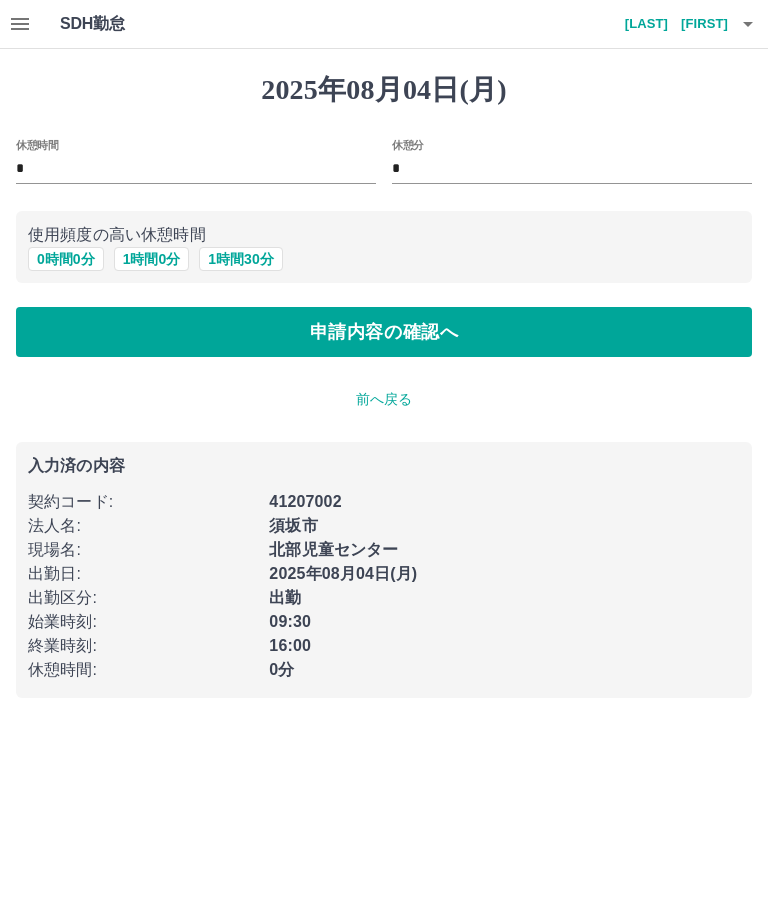click on "前へ戻る" at bounding box center [384, 399] 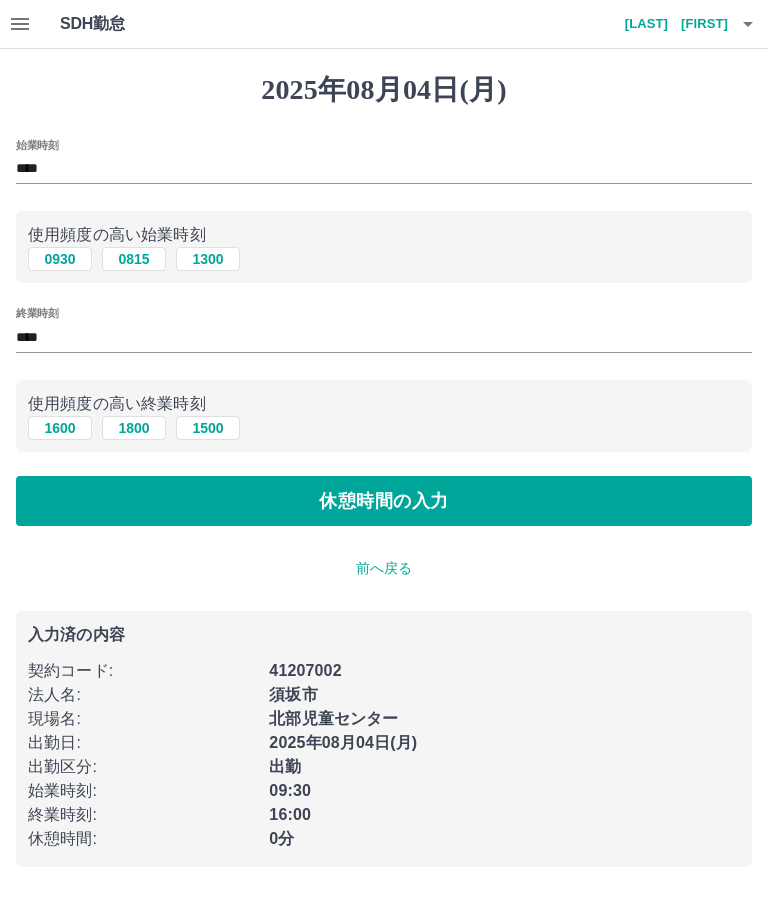 click on "****" at bounding box center [384, 337] 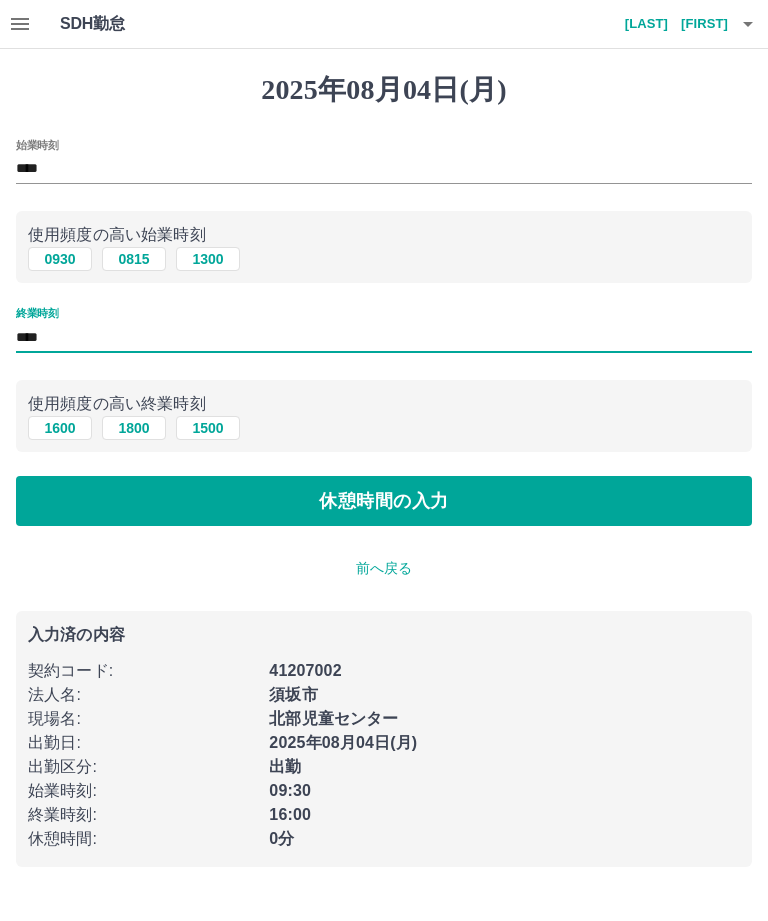 type on "****" 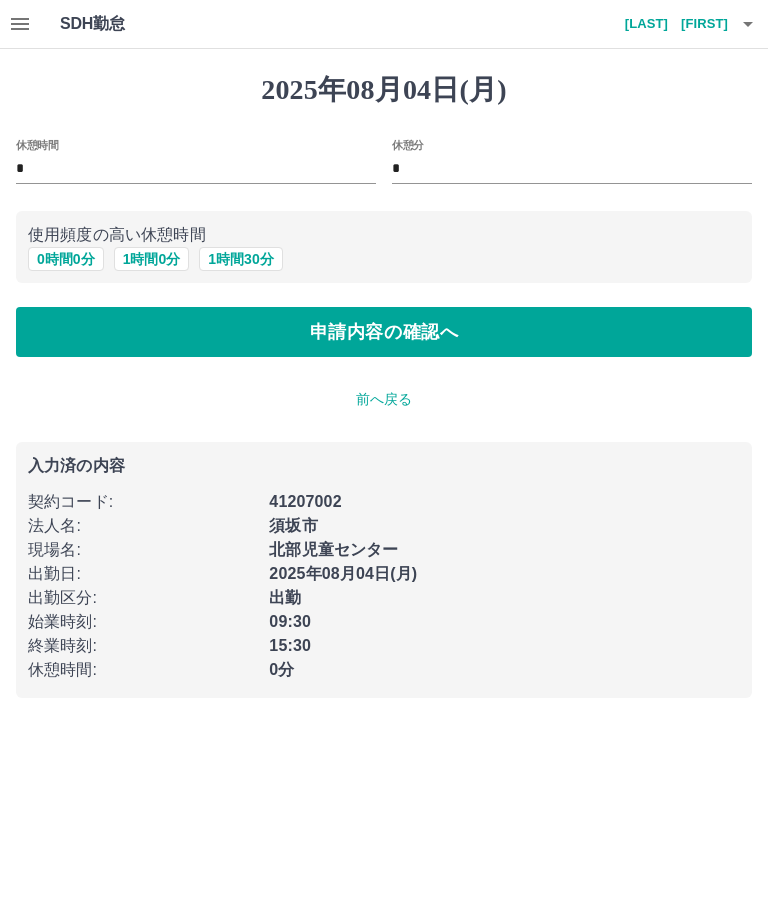 click on "0 時間 0 分" at bounding box center (66, 259) 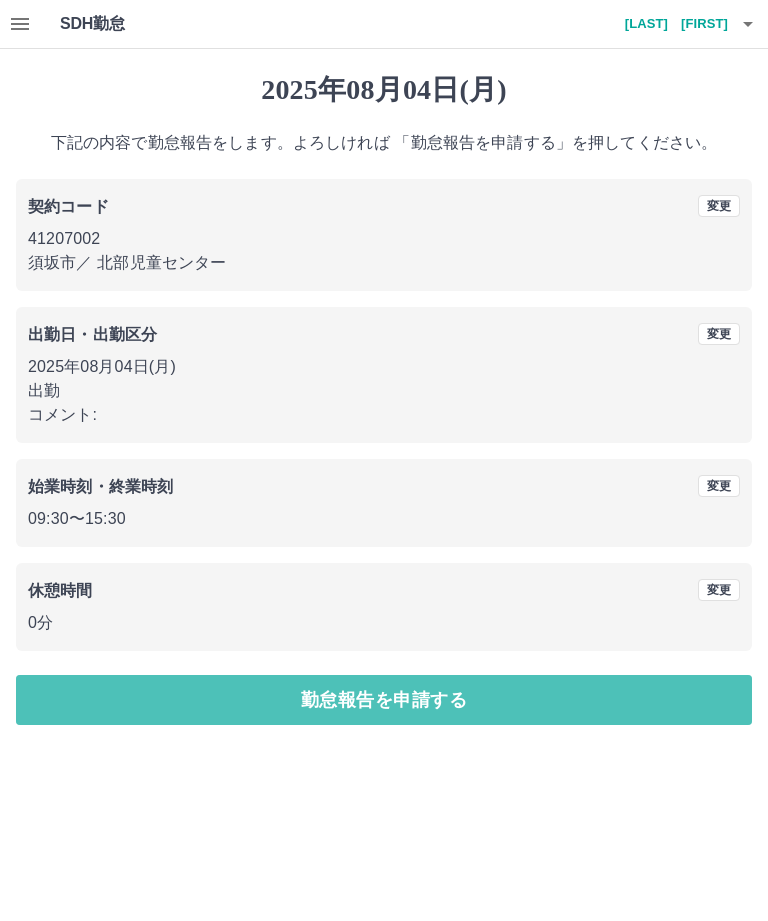 click on "勤怠報告を申請する" at bounding box center [384, 700] 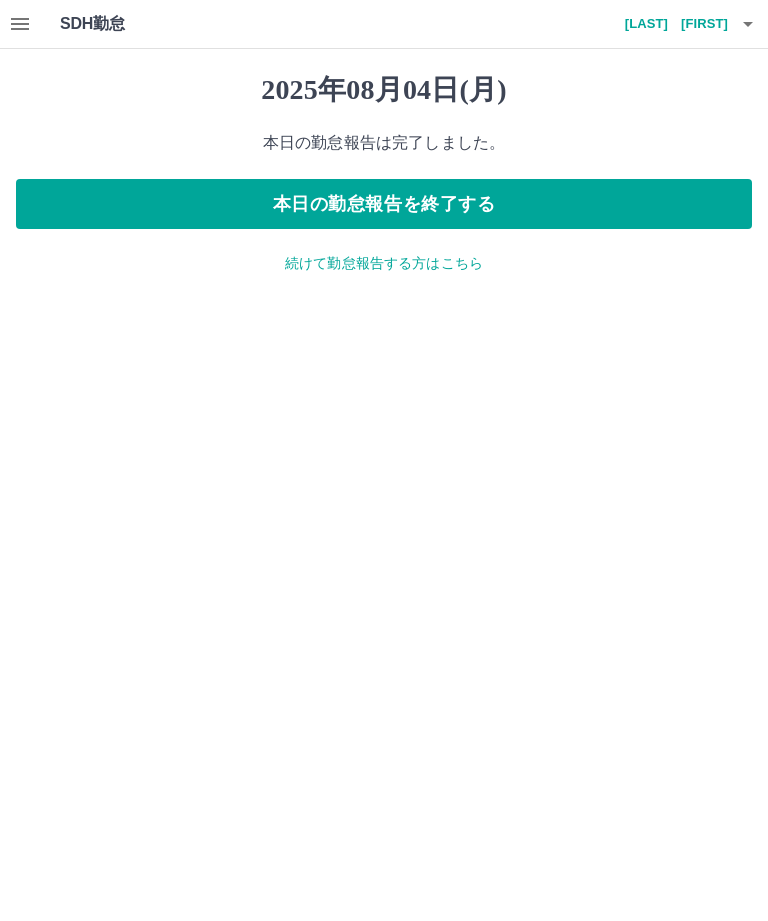 click on "本日の勤怠報告を終了する" at bounding box center [384, 204] 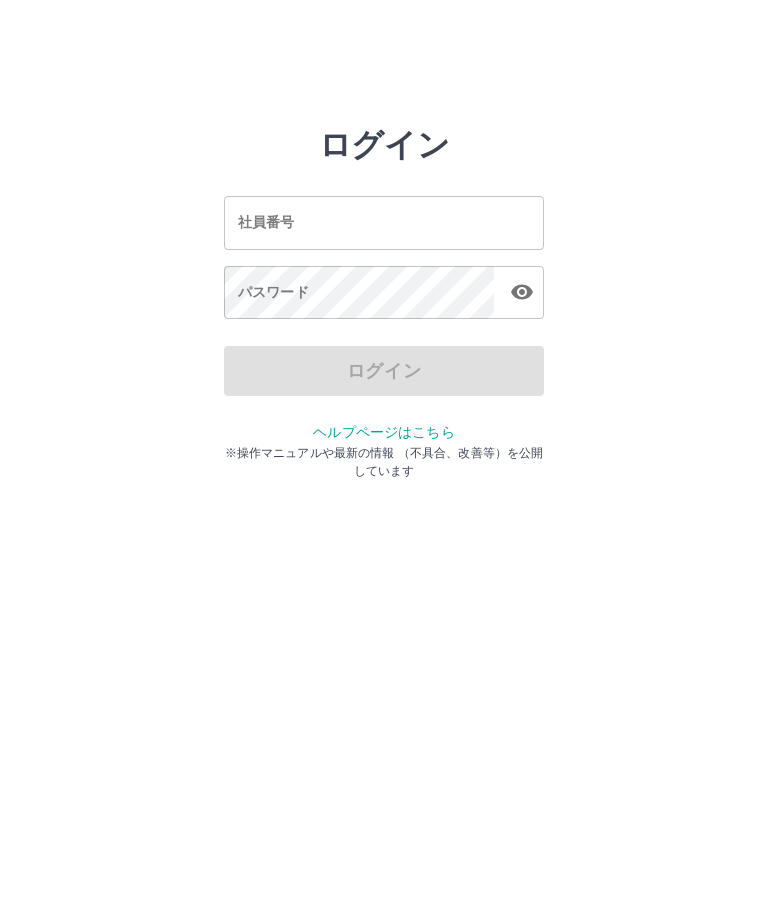 scroll, scrollTop: 0, scrollLeft: 0, axis: both 